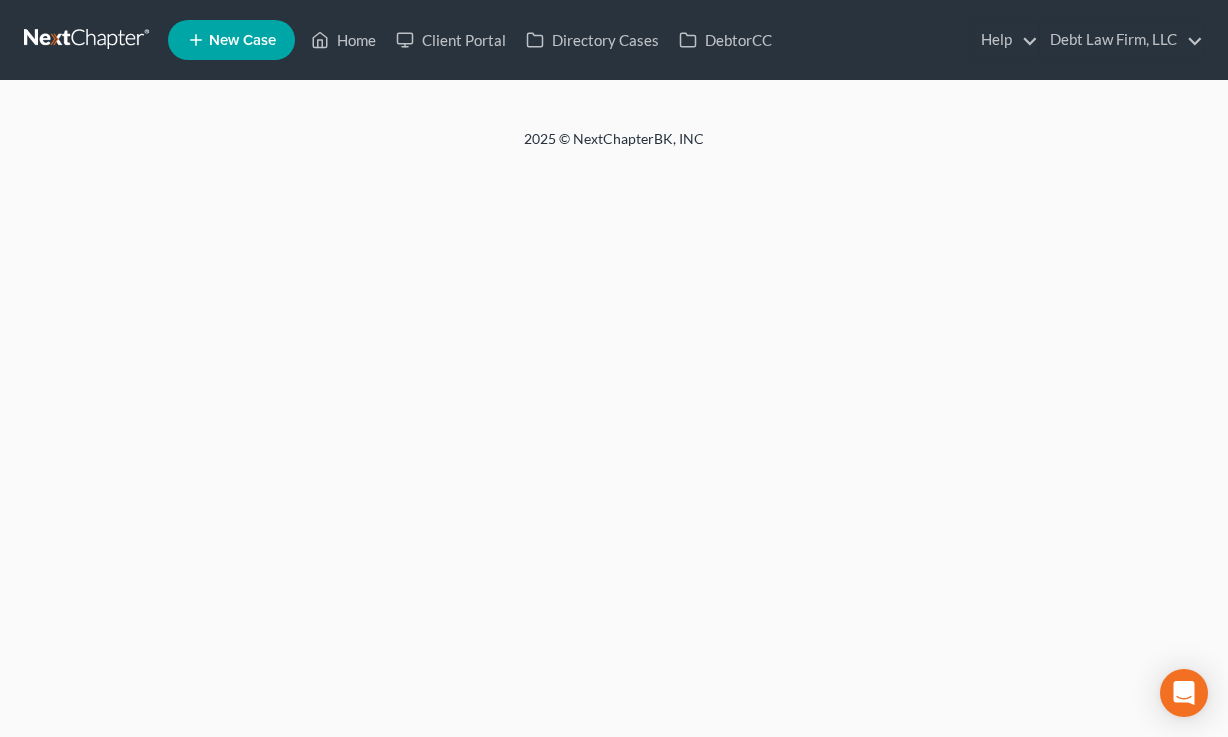 scroll, scrollTop: 0, scrollLeft: 0, axis: both 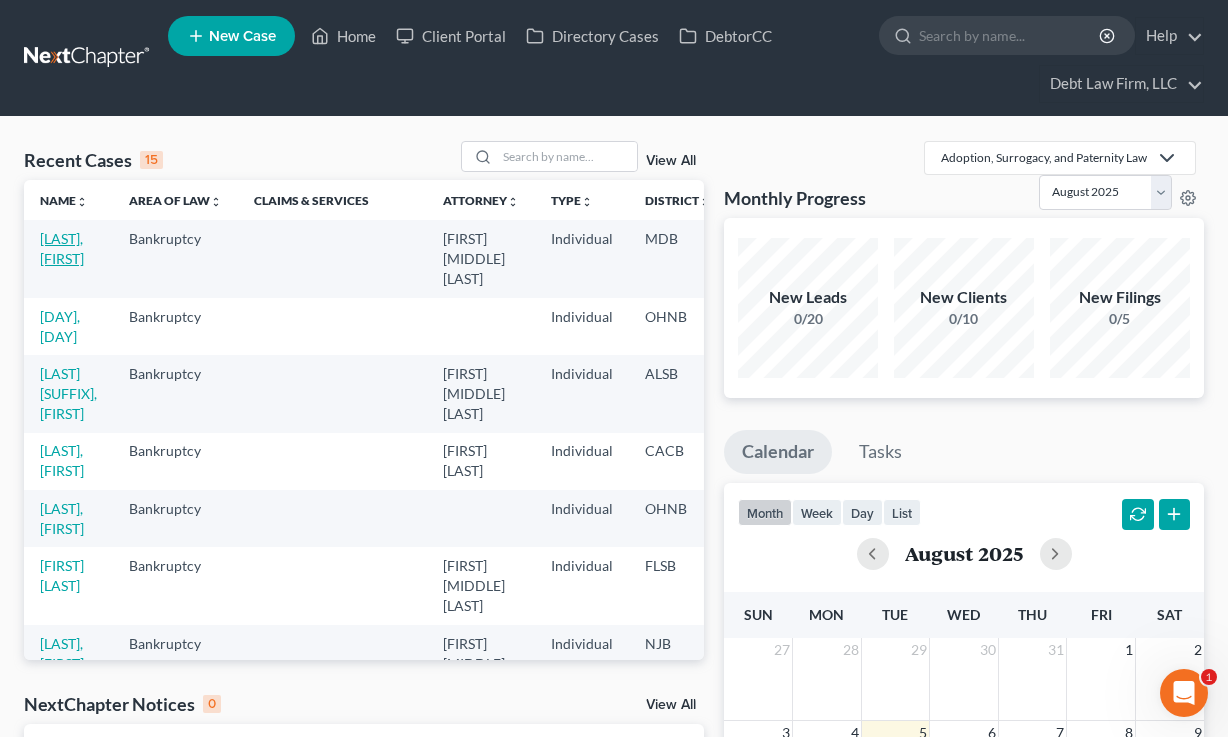 click on "[LAST], [FIRST]" at bounding box center (62, 248) 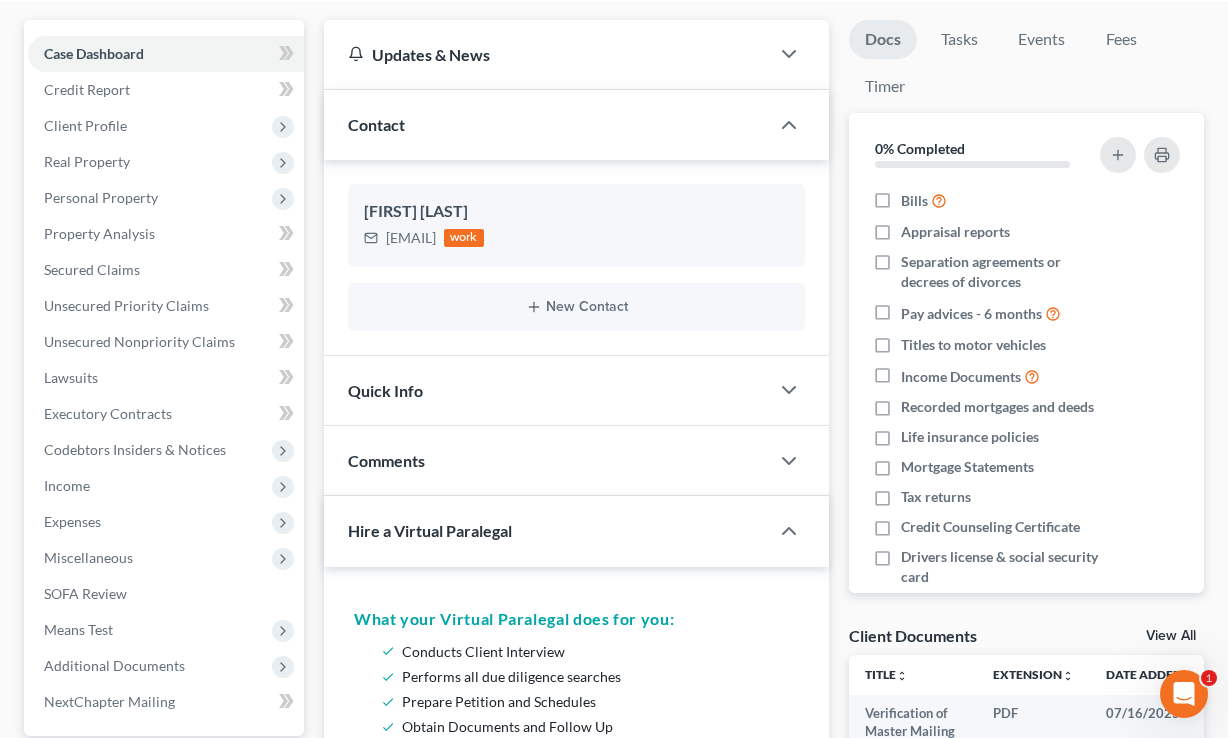 scroll, scrollTop: 0, scrollLeft: 0, axis: both 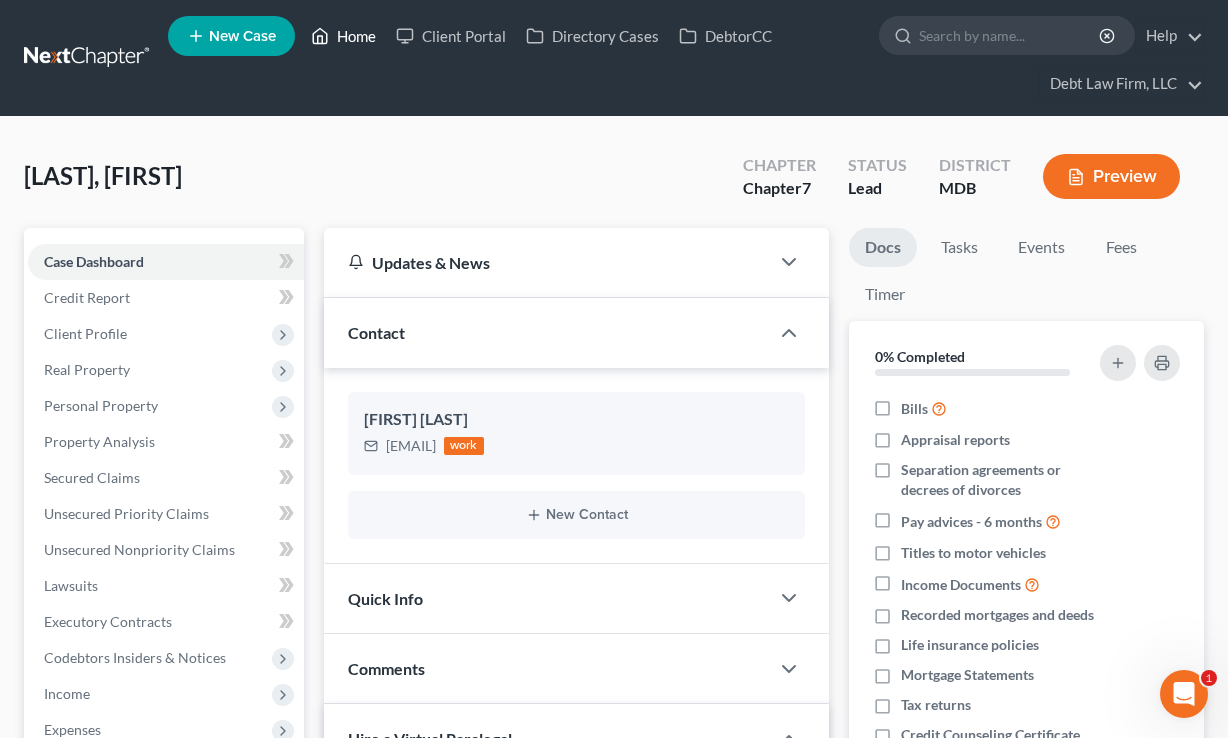 click on "Home" at bounding box center [343, 36] 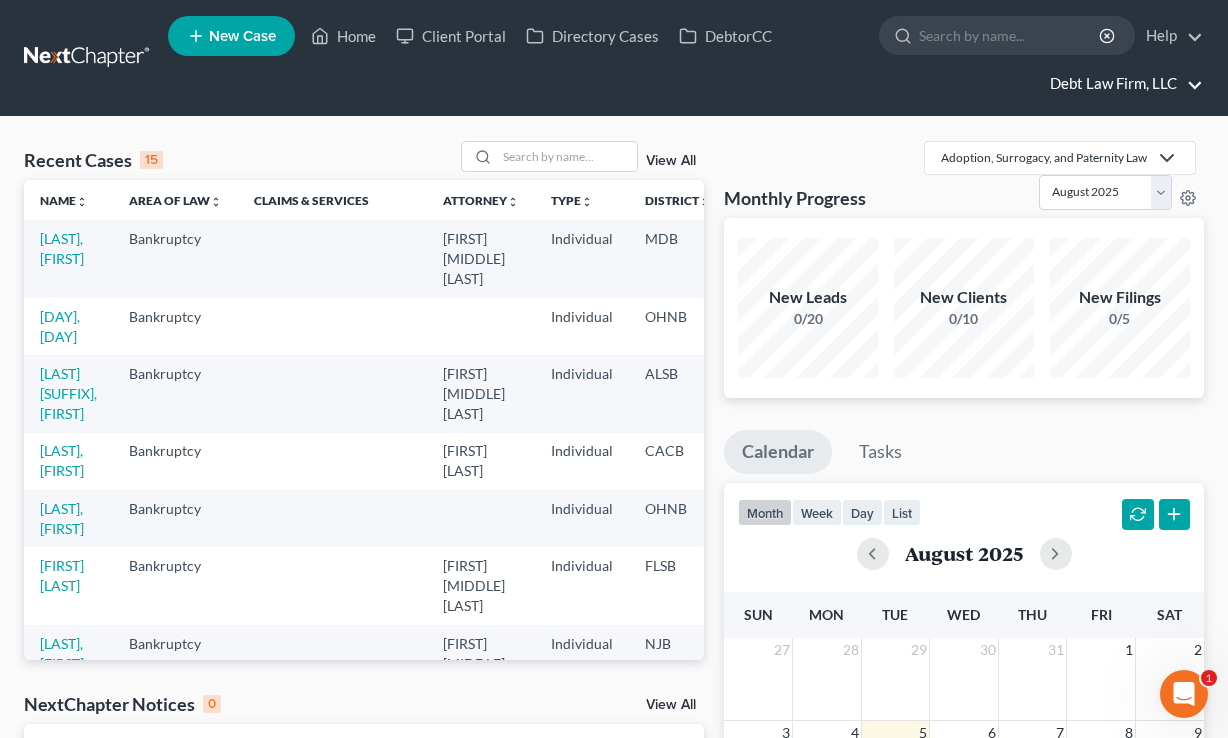click on "Debt Law Firm, LLC" at bounding box center [1121, 84] 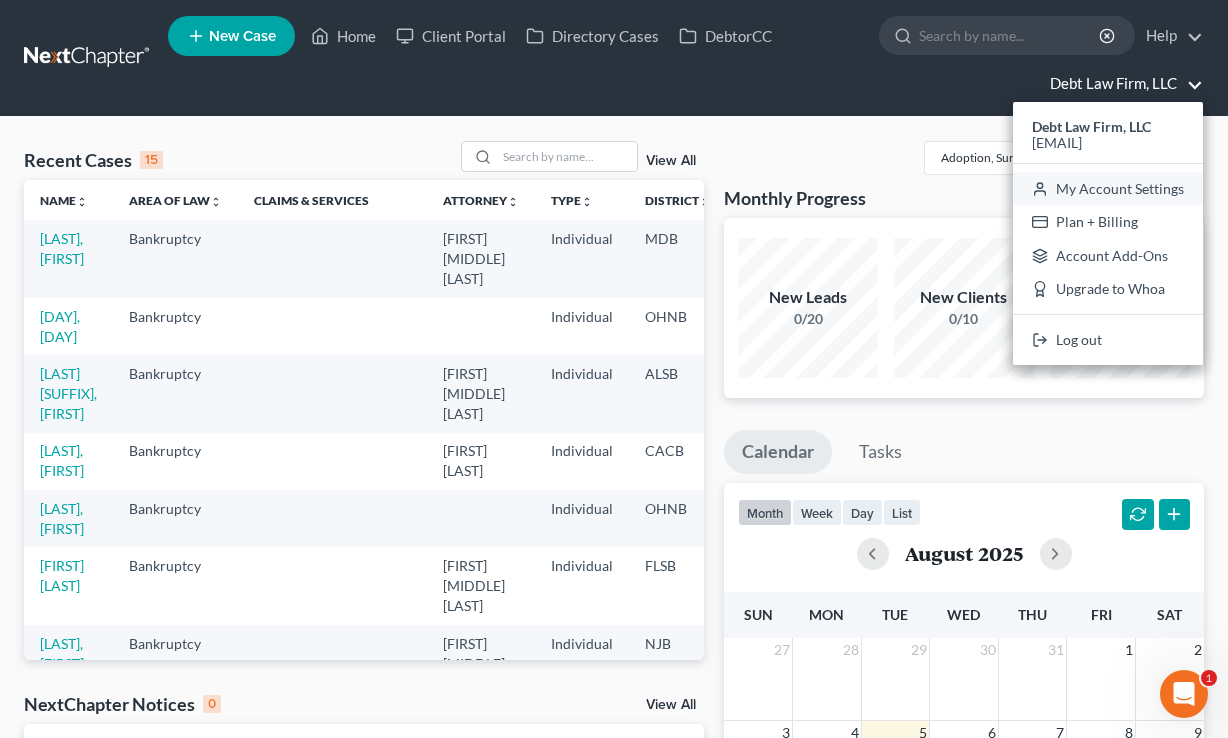 click on "My Account Settings" at bounding box center [1108, 189] 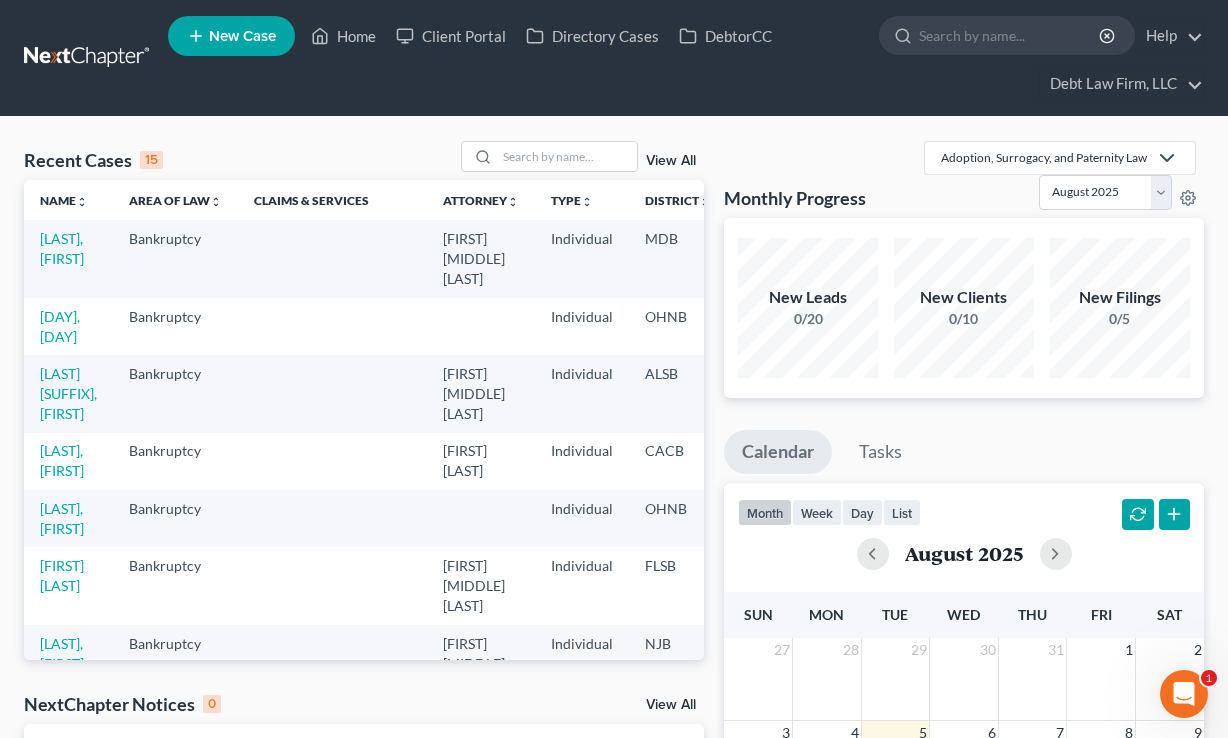 select on "24" 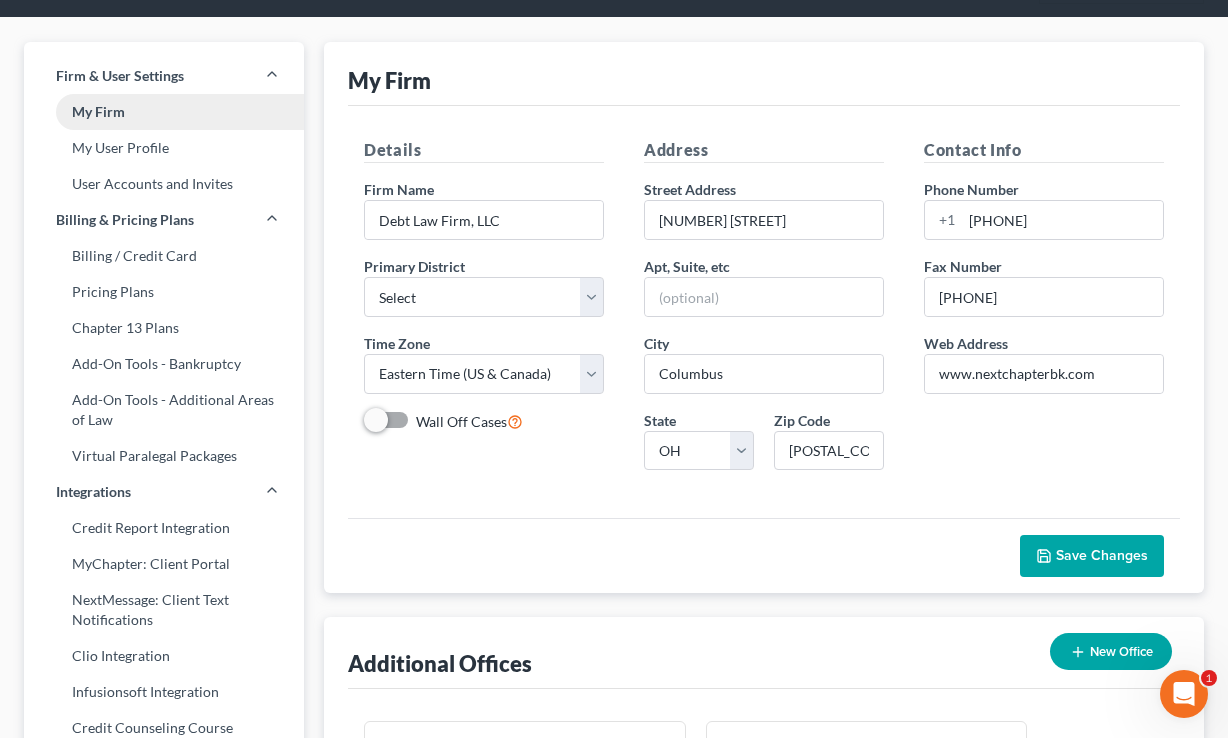 scroll, scrollTop: 124, scrollLeft: 0, axis: vertical 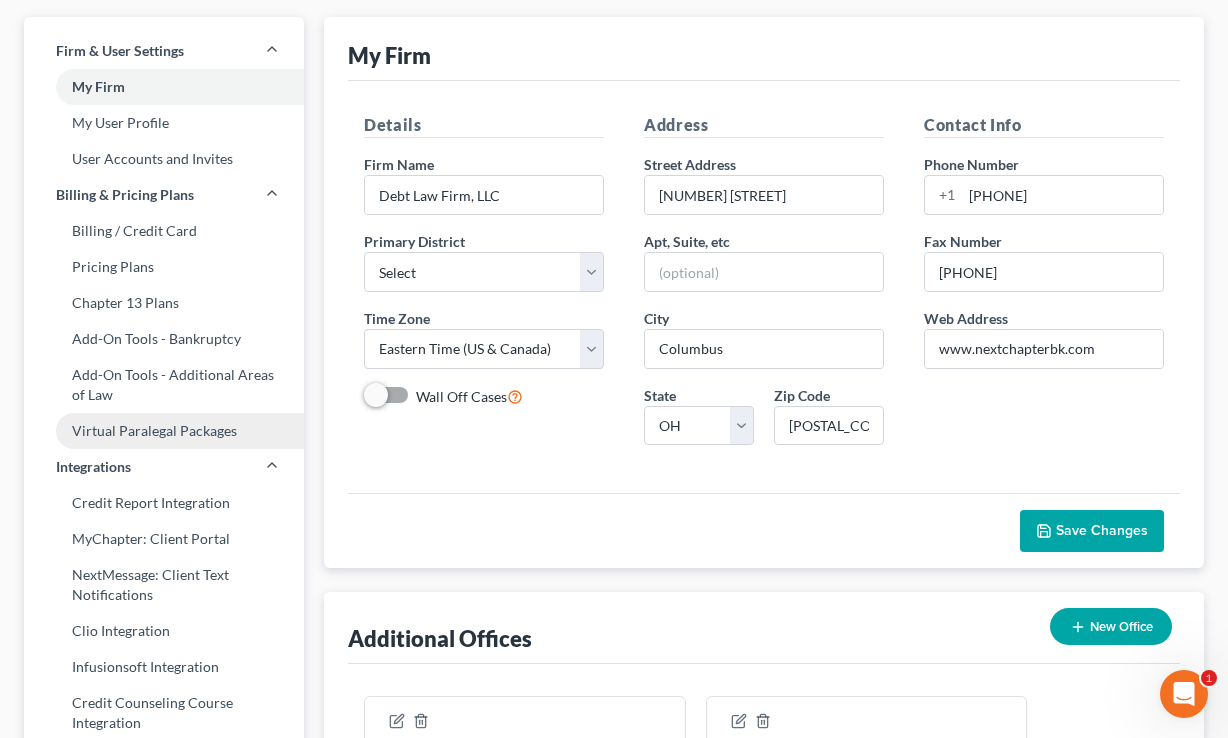 click on "Virtual Paralegal Packages" at bounding box center (164, 431) 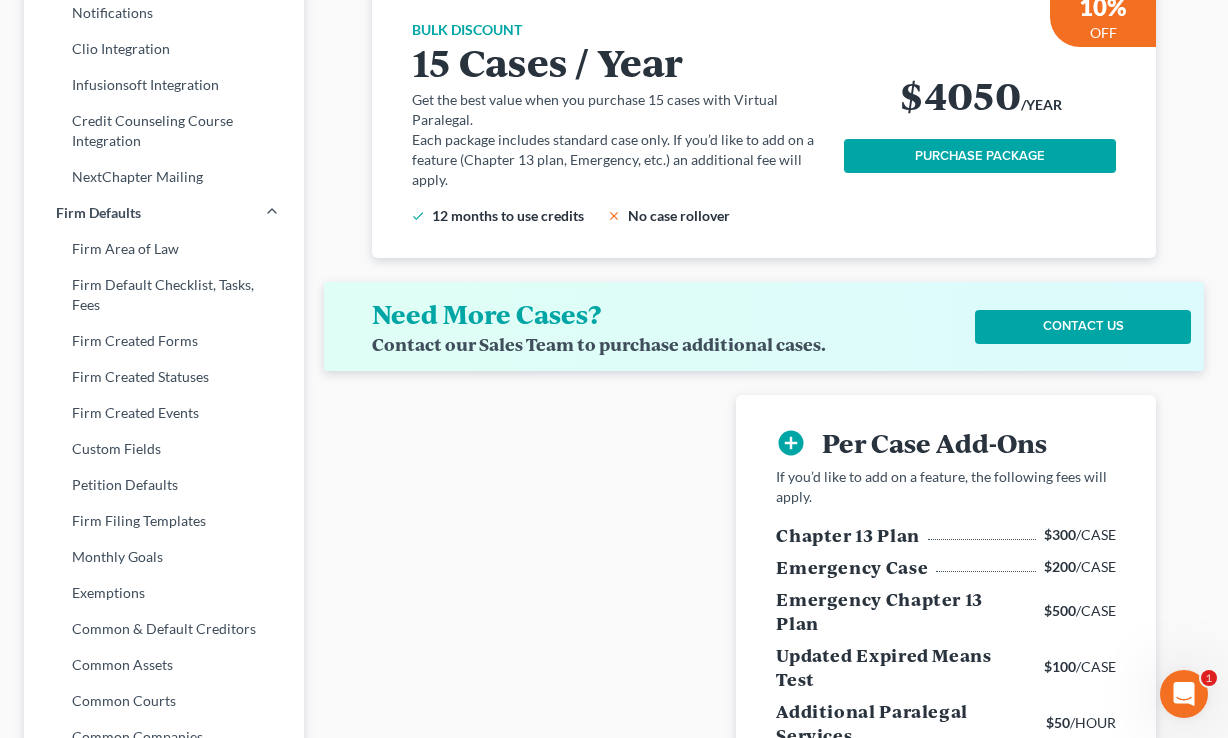 scroll, scrollTop: 748, scrollLeft: 0, axis: vertical 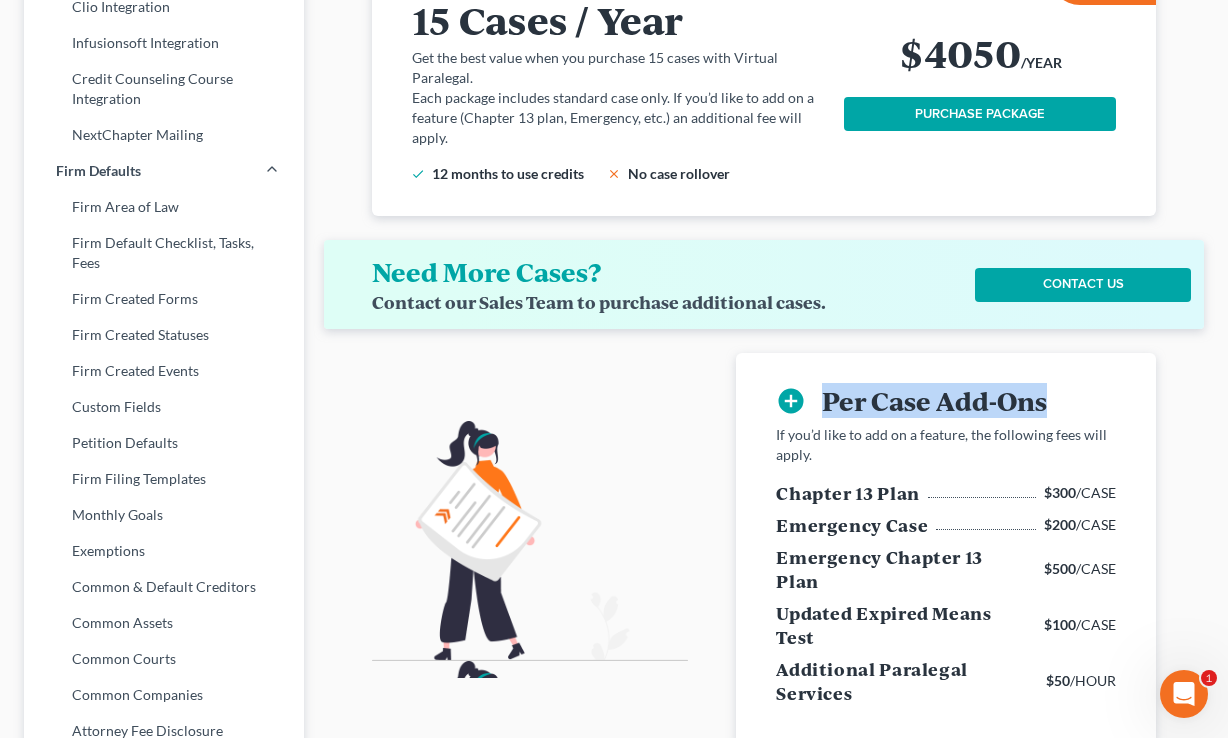 drag, startPoint x: 1090, startPoint y: 405, endPoint x: 825, endPoint y: 404, distance: 265.0019 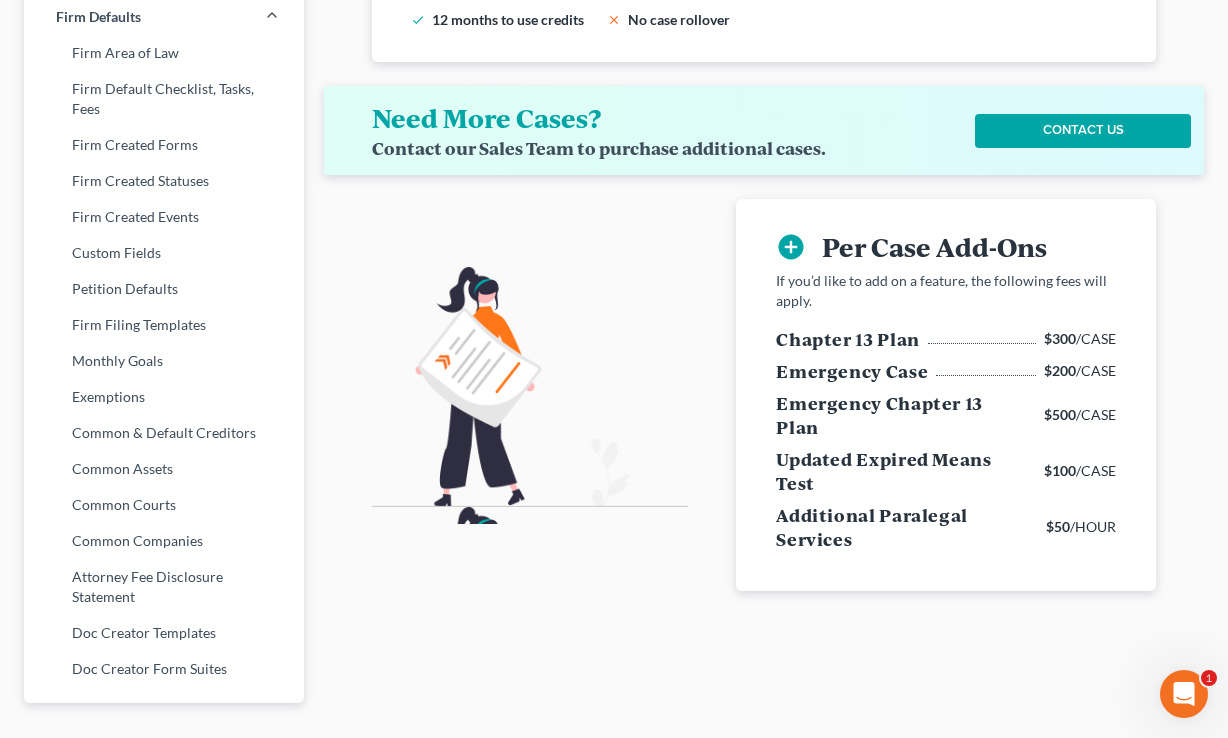 click on "Emergency Chapter 13 Plan" at bounding box center (902, 415) 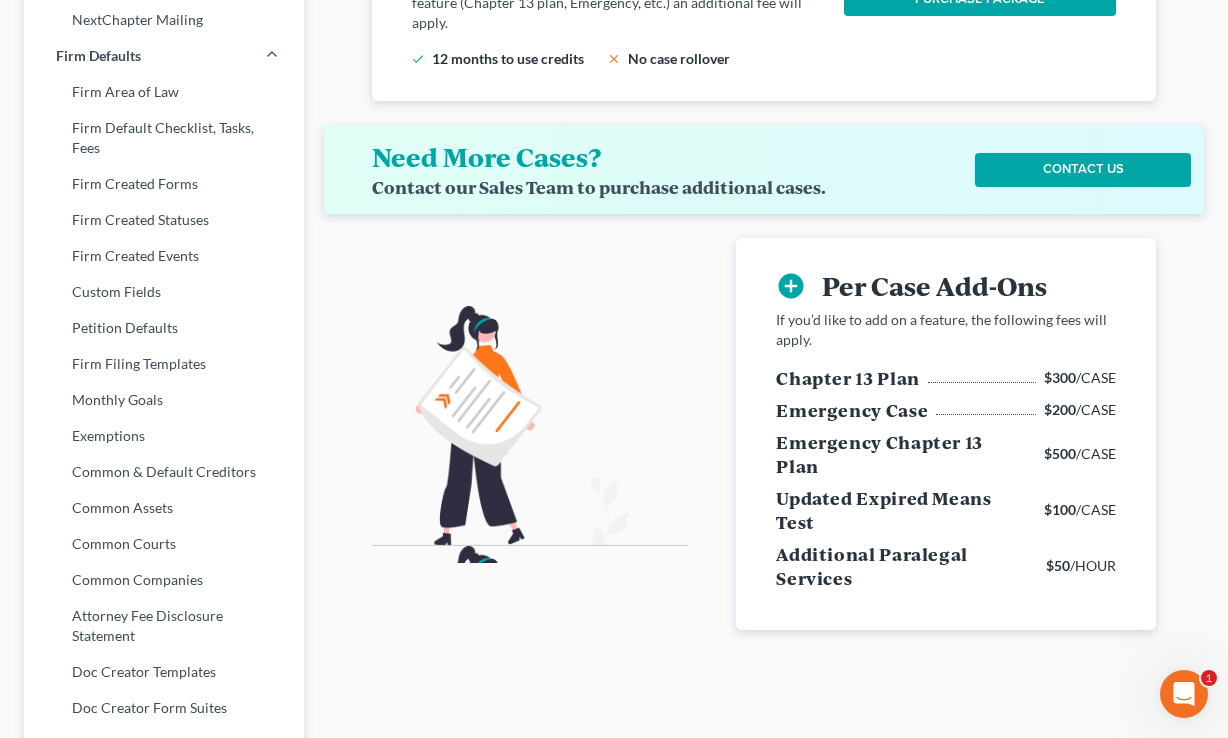 drag, startPoint x: 921, startPoint y: 380, endPoint x: 752, endPoint y: 391, distance: 169.3576 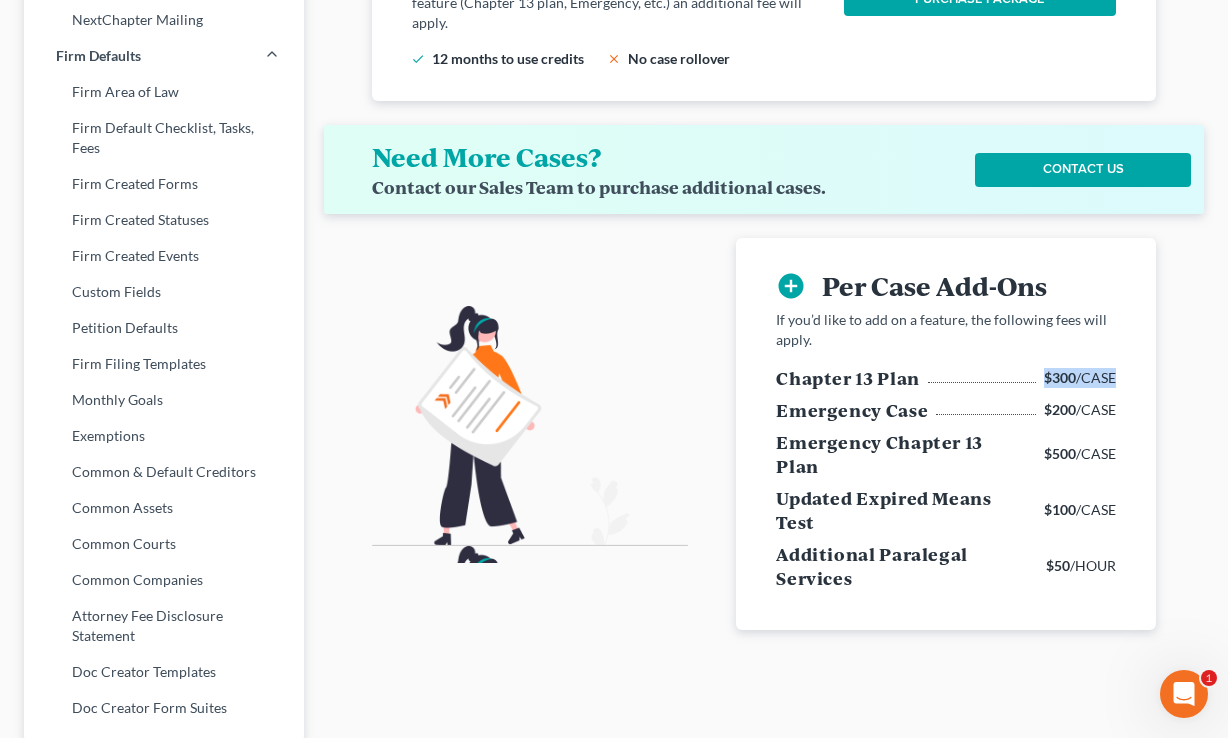 drag, startPoint x: 1116, startPoint y: 373, endPoint x: 1044, endPoint y: 380, distance: 72.33948 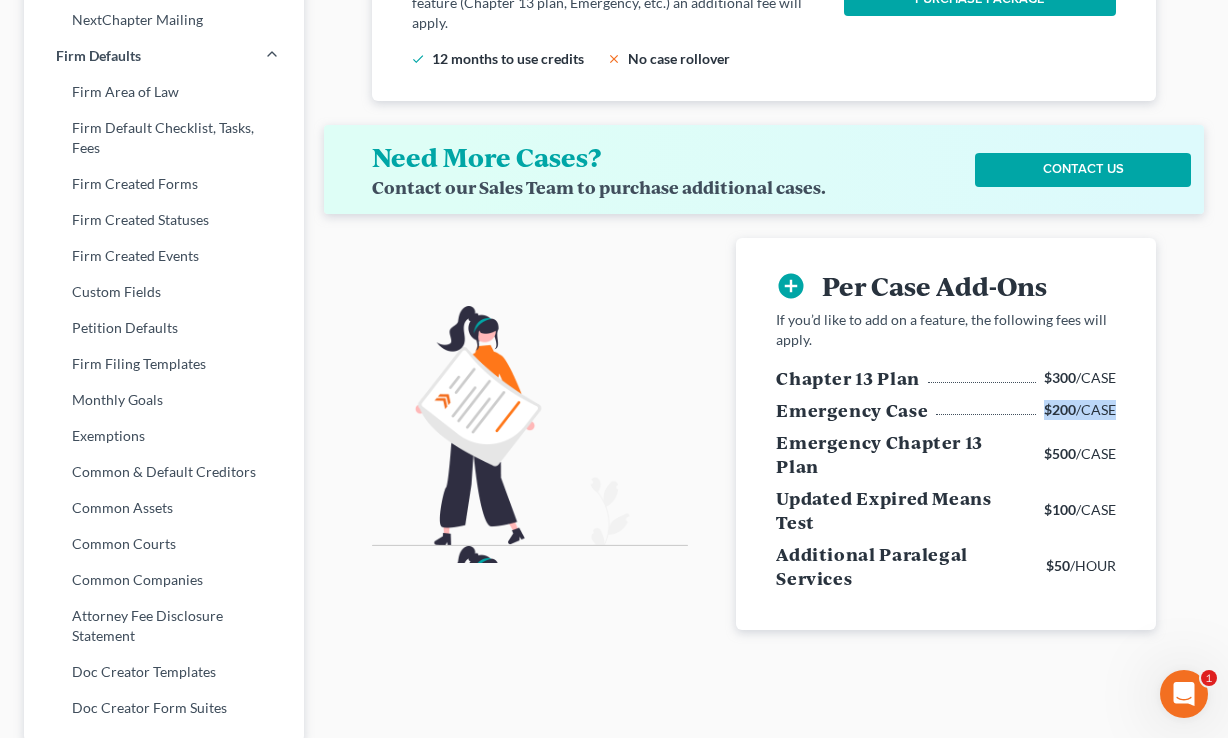 drag, startPoint x: 1119, startPoint y: 409, endPoint x: 1037, endPoint y: 412, distance: 82.05486 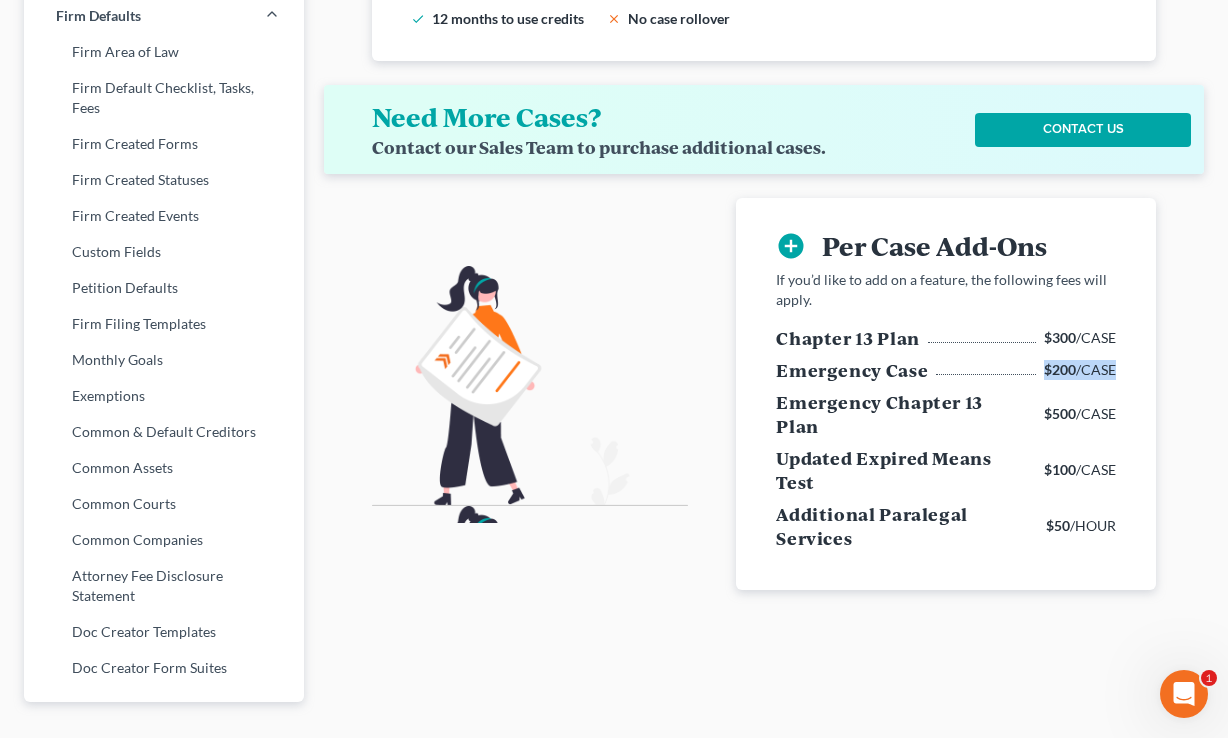 scroll, scrollTop: 904, scrollLeft: 0, axis: vertical 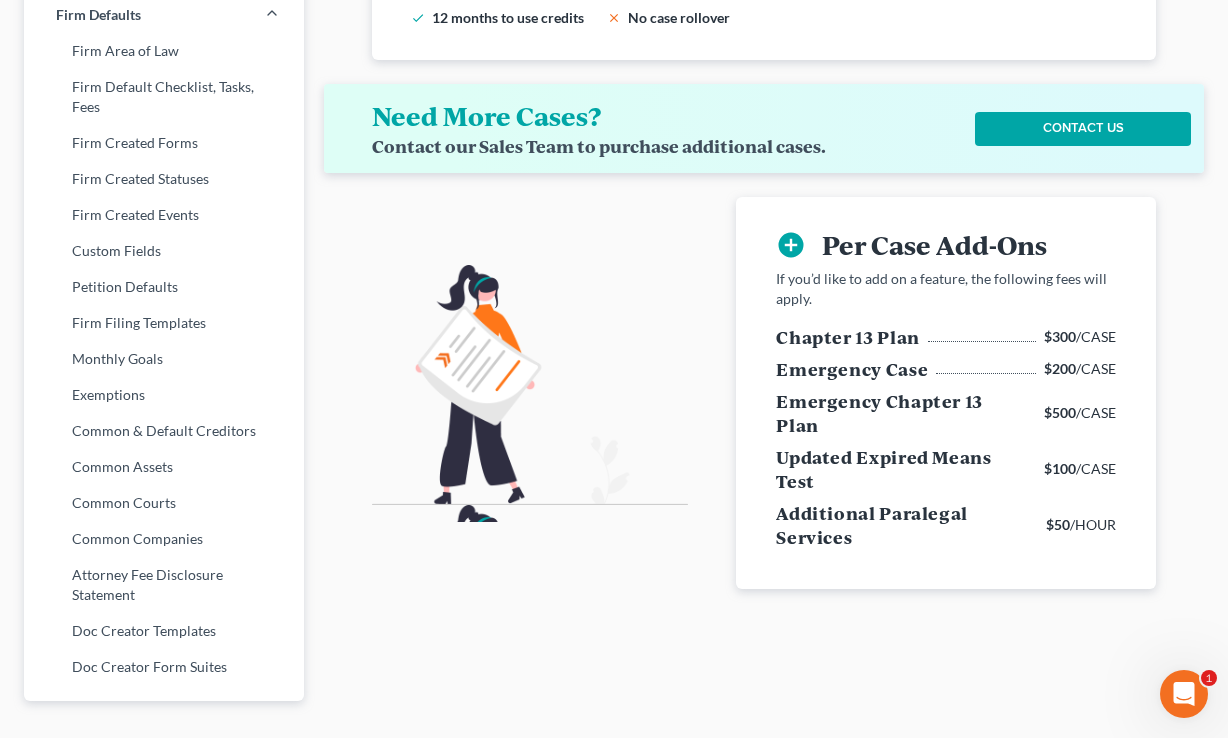 click on "$500 /CASE" at bounding box center [1080, 413] 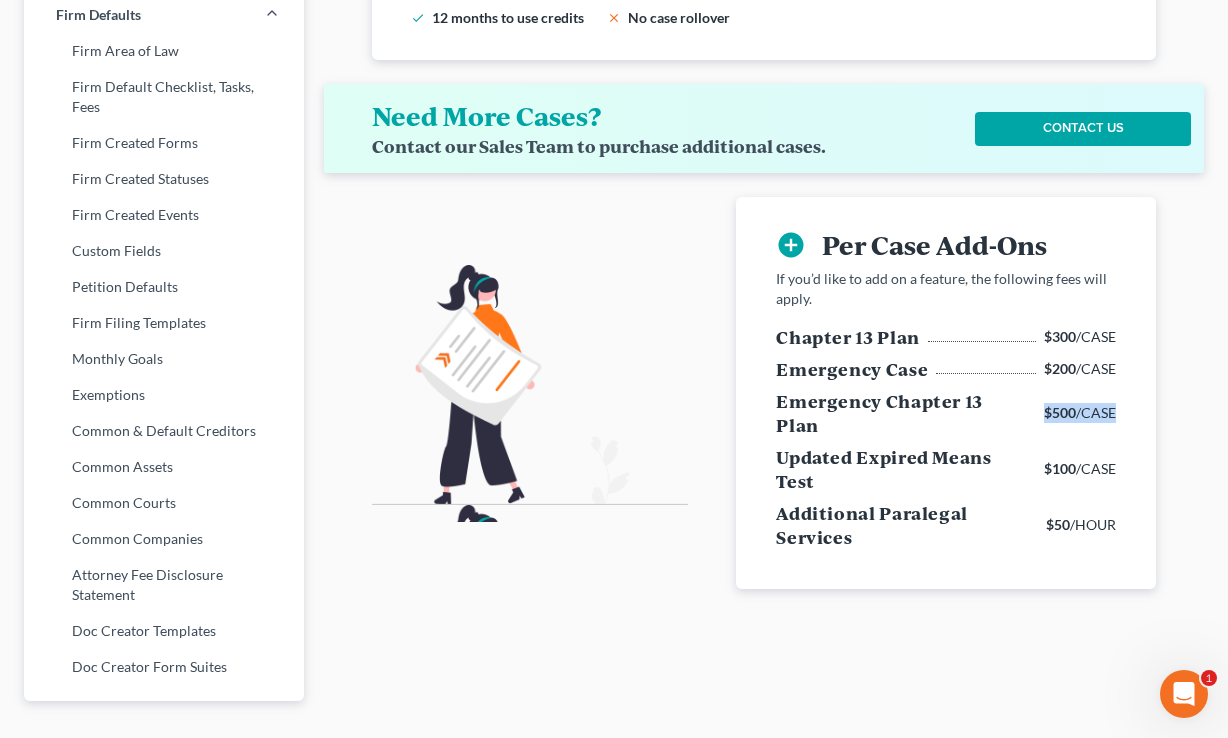 drag, startPoint x: 1116, startPoint y: 413, endPoint x: 1033, endPoint y: 415, distance: 83.02409 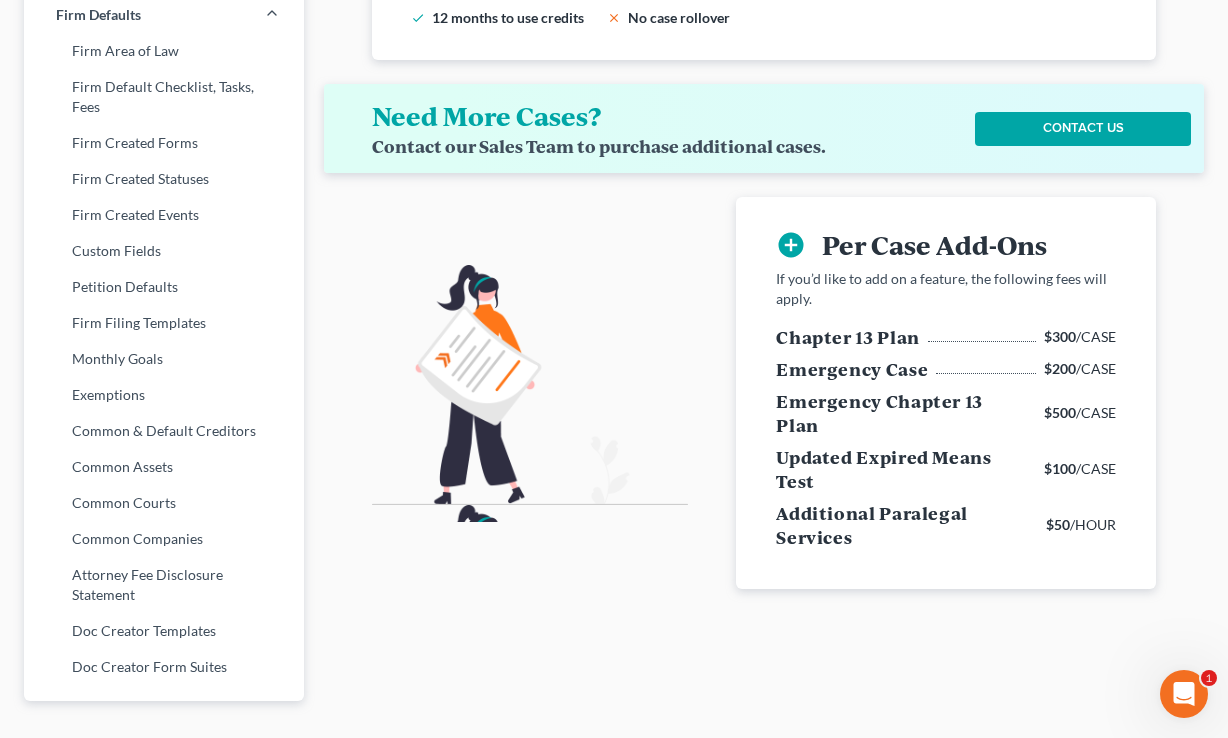 click on "$100 /CASE" at bounding box center [1080, 469] 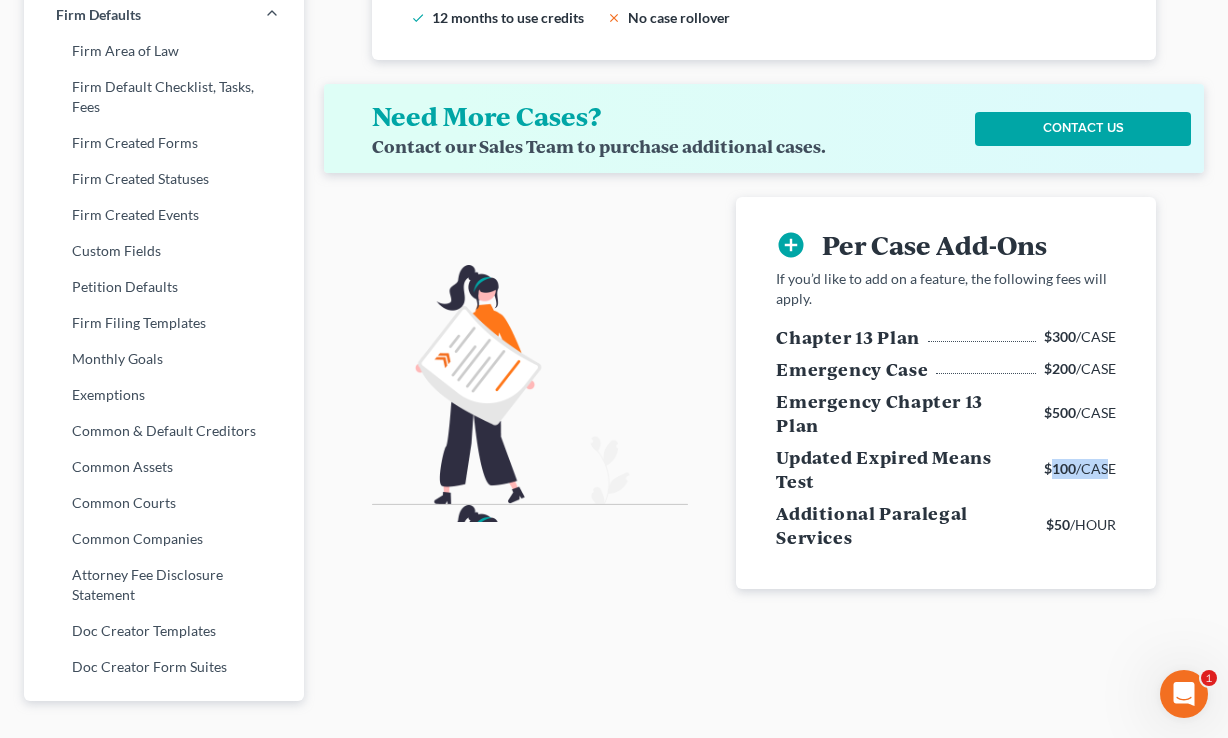 drag, startPoint x: 1109, startPoint y: 469, endPoint x: 1047, endPoint y: 472, distance: 62.072536 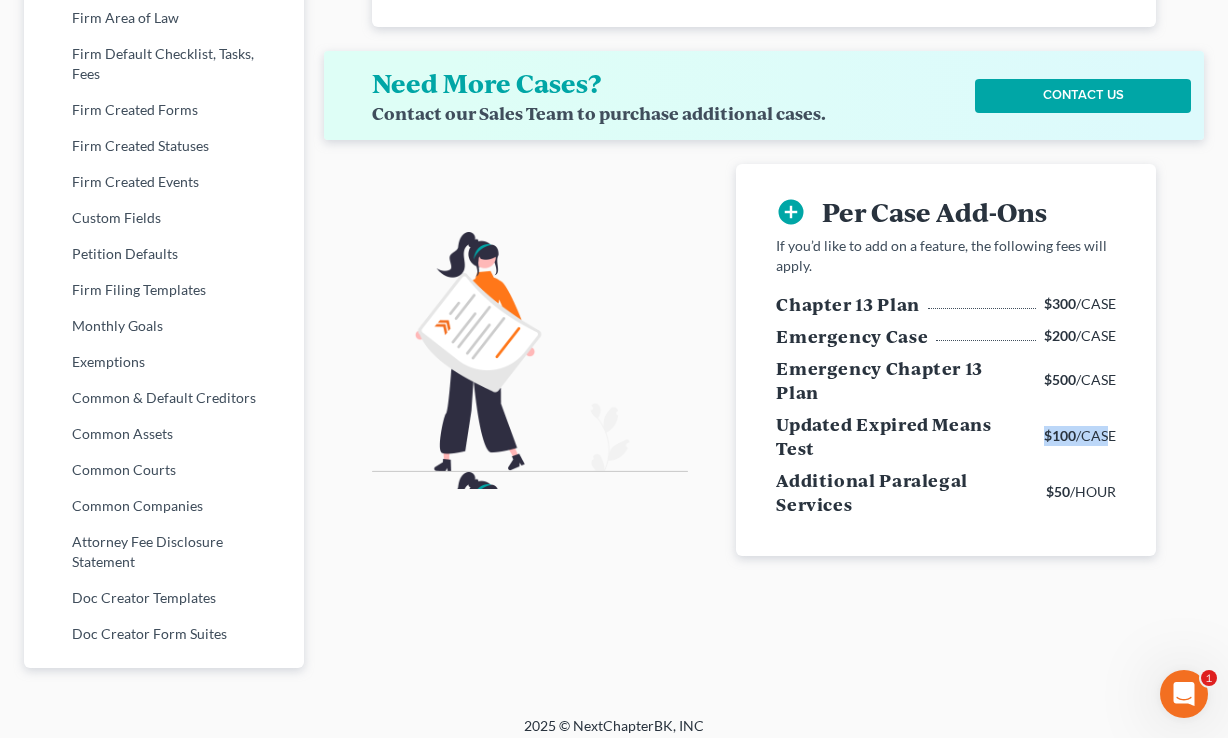 scroll, scrollTop: 948, scrollLeft: 0, axis: vertical 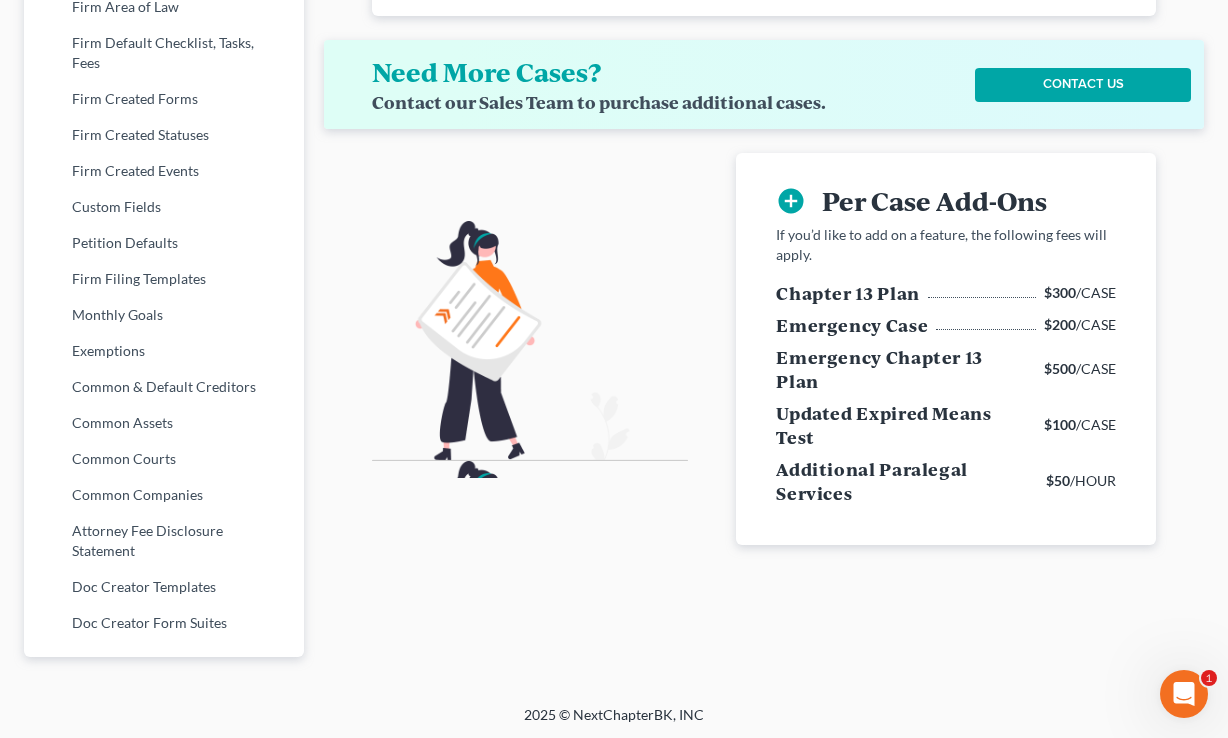 click on "add_circle Per Case Add-Ons If you’d like to add on a feature, the following fees will apply. Chapter 13 Plan $300 /CASE Emergency Case $200 /CASE Emergency Chapter 13 Plan $500 /CASE Updated Expired Means Test $100 /CASE Additional Paralegal Services $50 /HOUR" at bounding box center (946, 349) 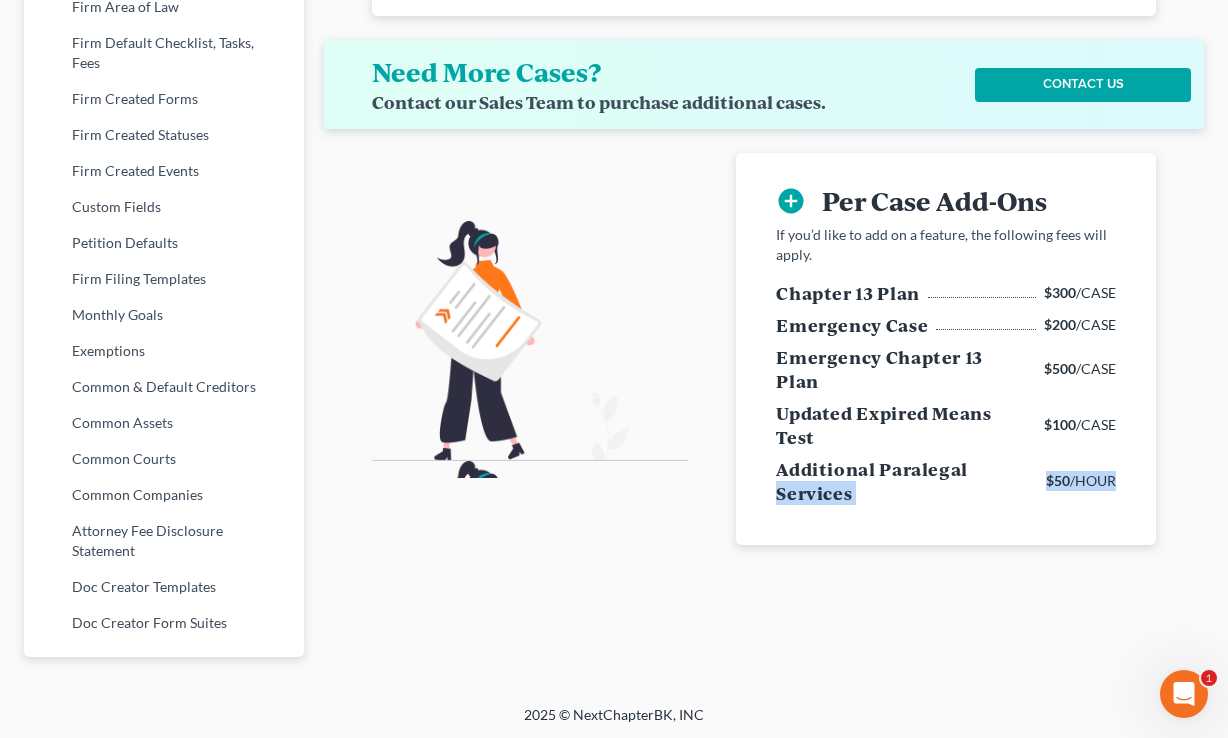 drag, startPoint x: 1123, startPoint y: 478, endPoint x: 1025, endPoint y: 478, distance: 98 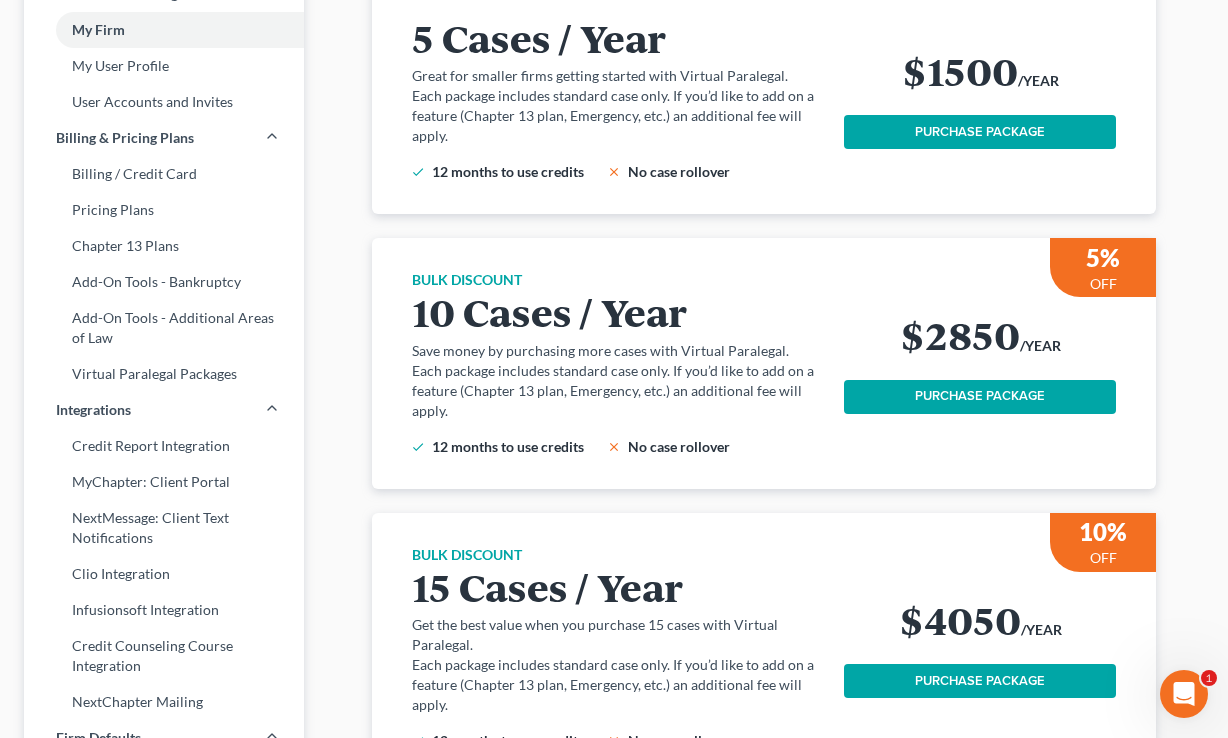 scroll, scrollTop: 0, scrollLeft: 0, axis: both 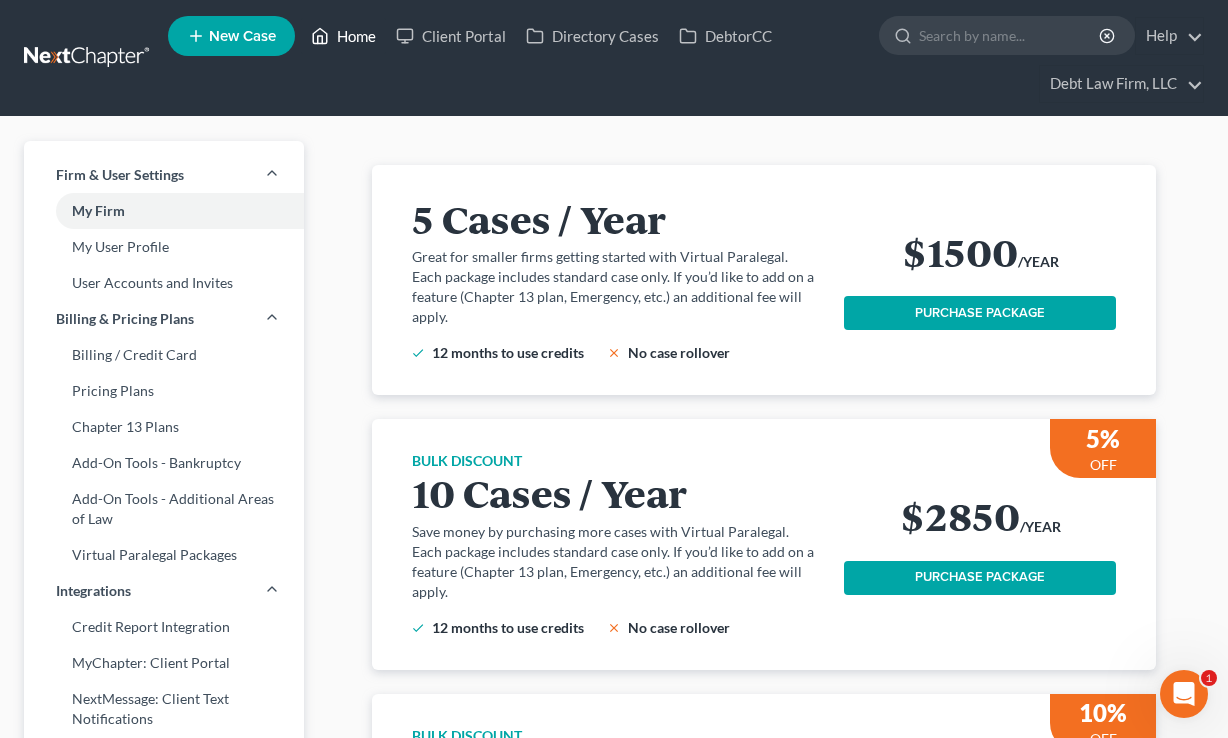 click on "Home" at bounding box center (343, 36) 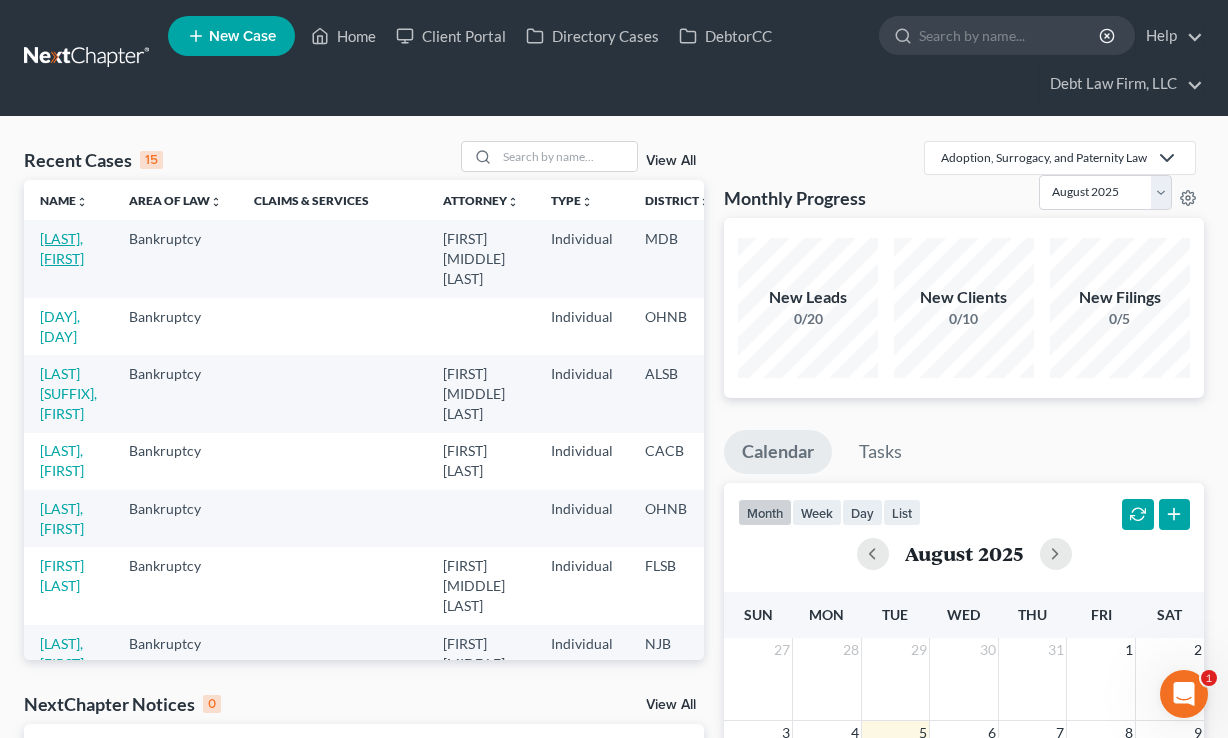 click on "[LAST], [FIRST]" at bounding box center (62, 248) 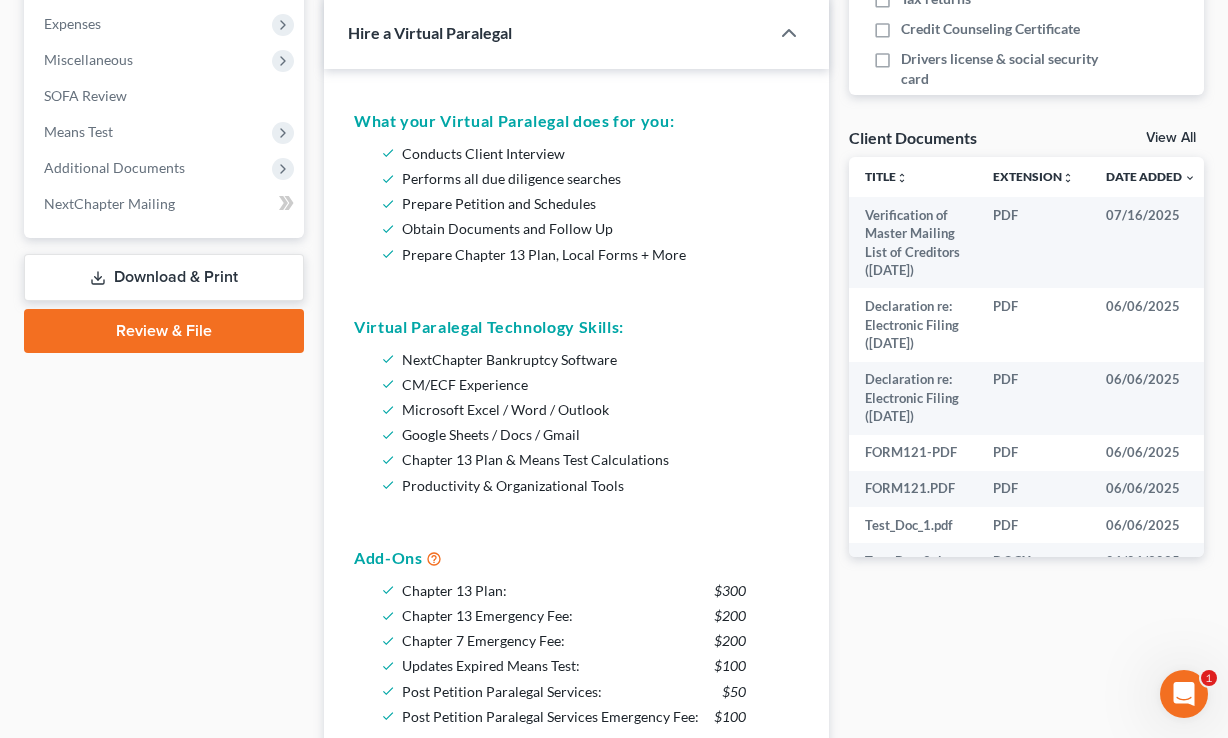 scroll, scrollTop: 635, scrollLeft: 0, axis: vertical 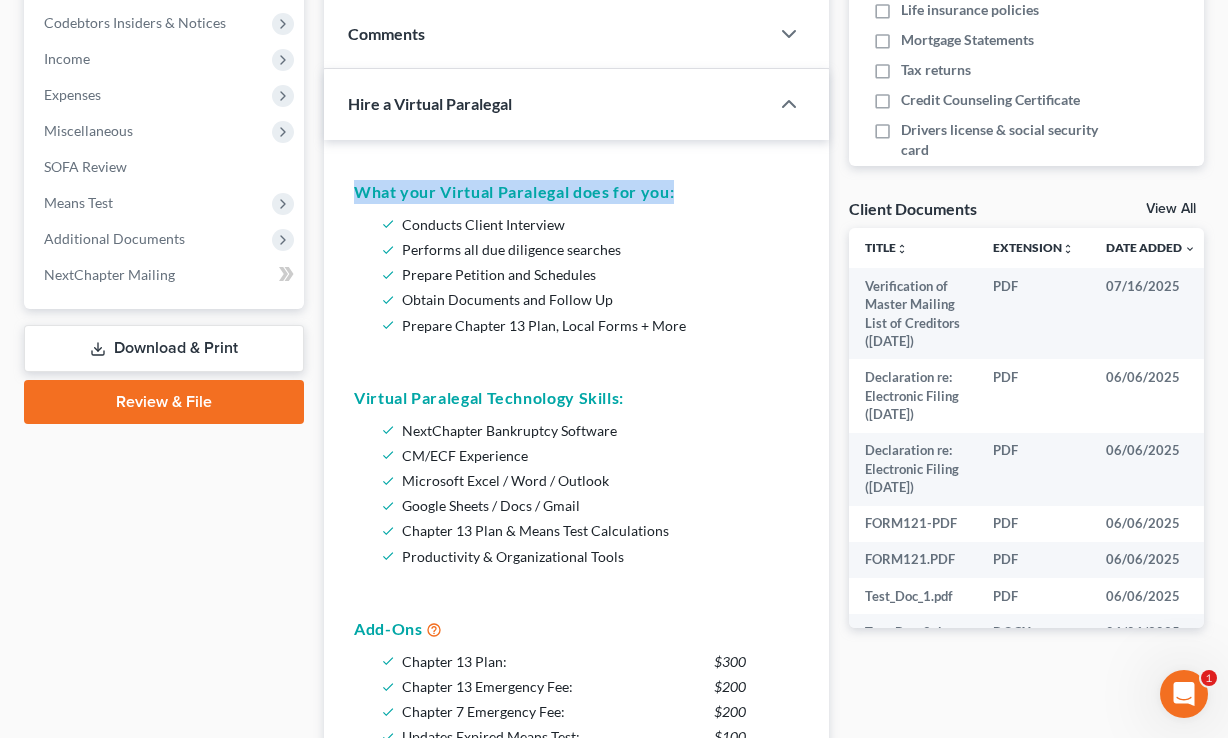 drag, startPoint x: 689, startPoint y: 191, endPoint x: 417, endPoint y: 165, distance: 273.2398 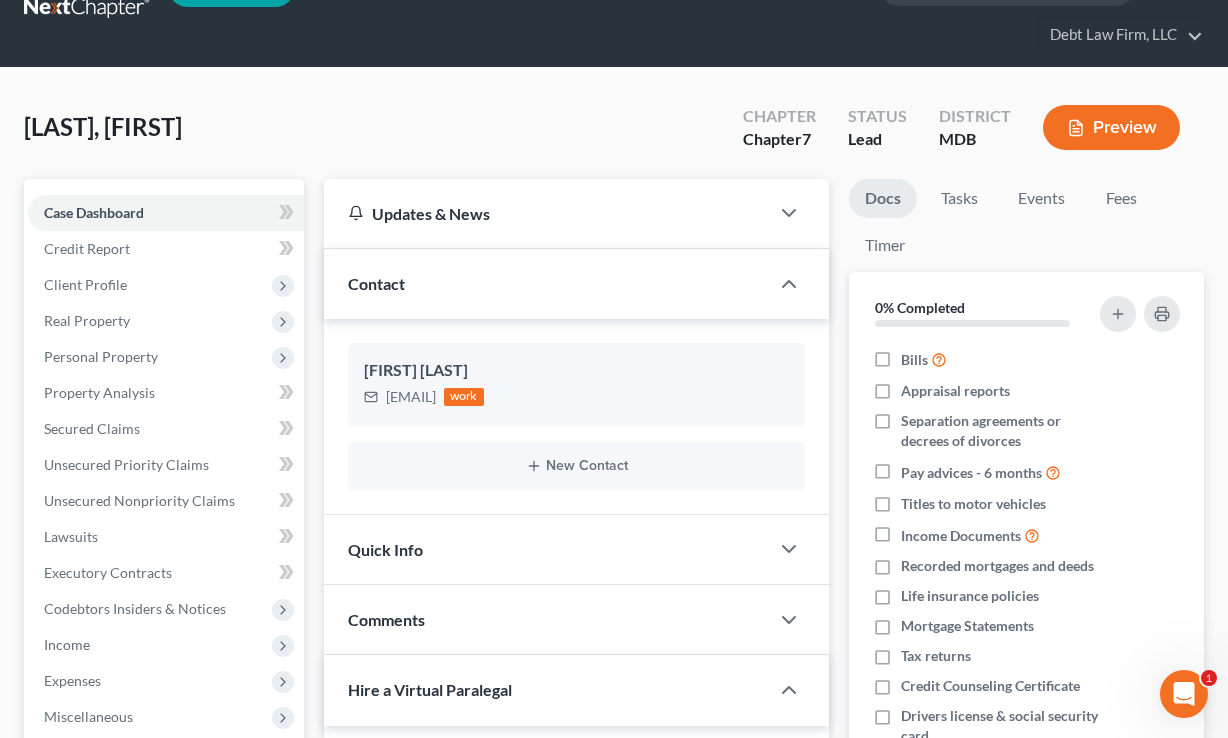 scroll, scrollTop: 0, scrollLeft: 0, axis: both 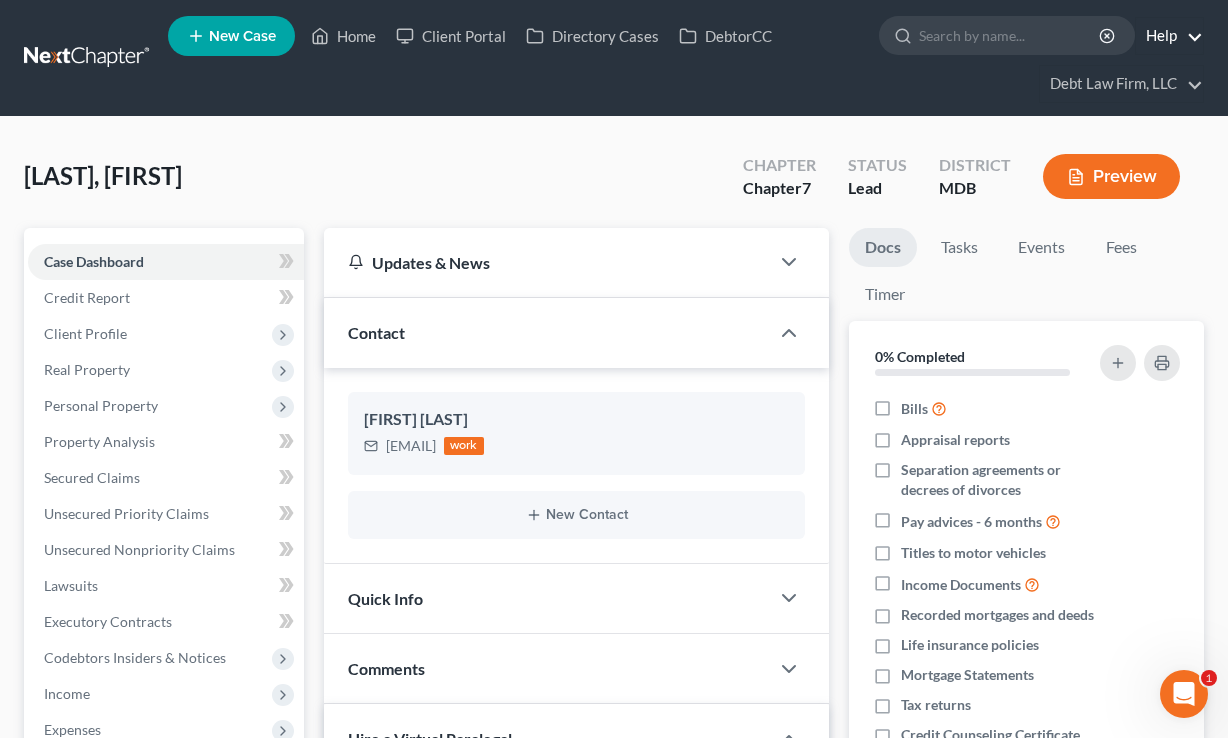 click on "Help" at bounding box center [1169, 36] 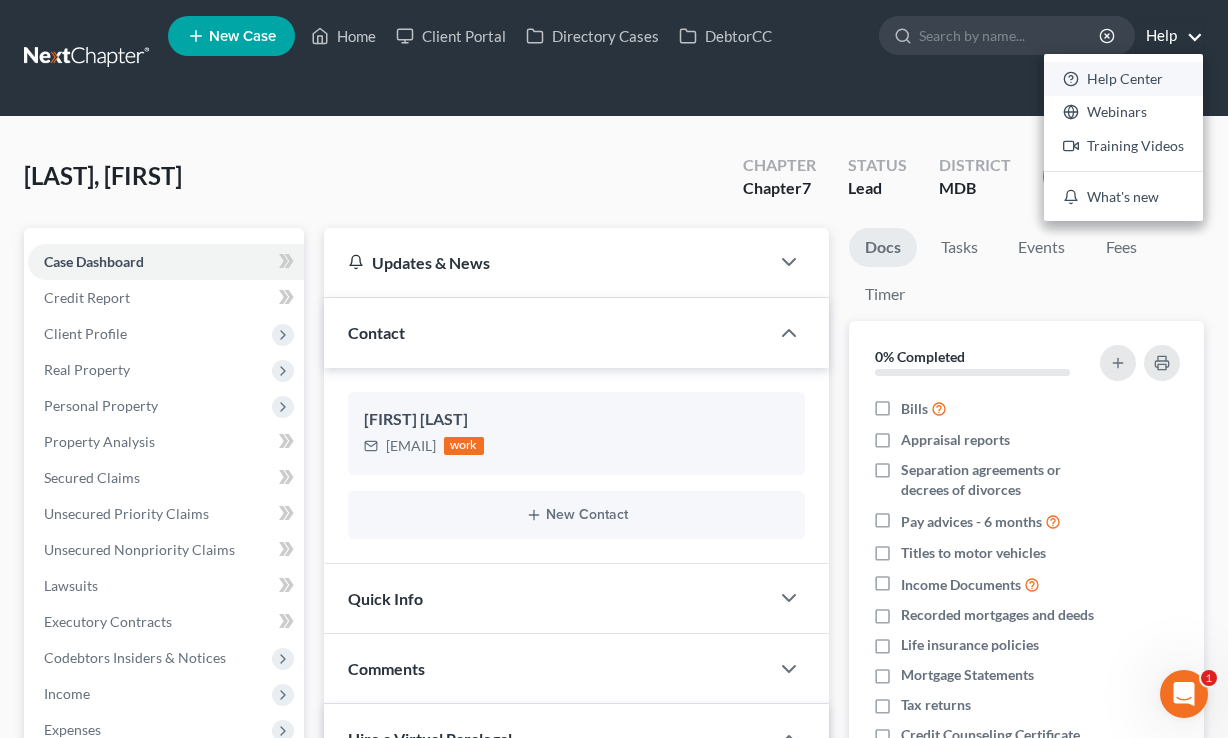 click on "Help Center" at bounding box center [1123, 79] 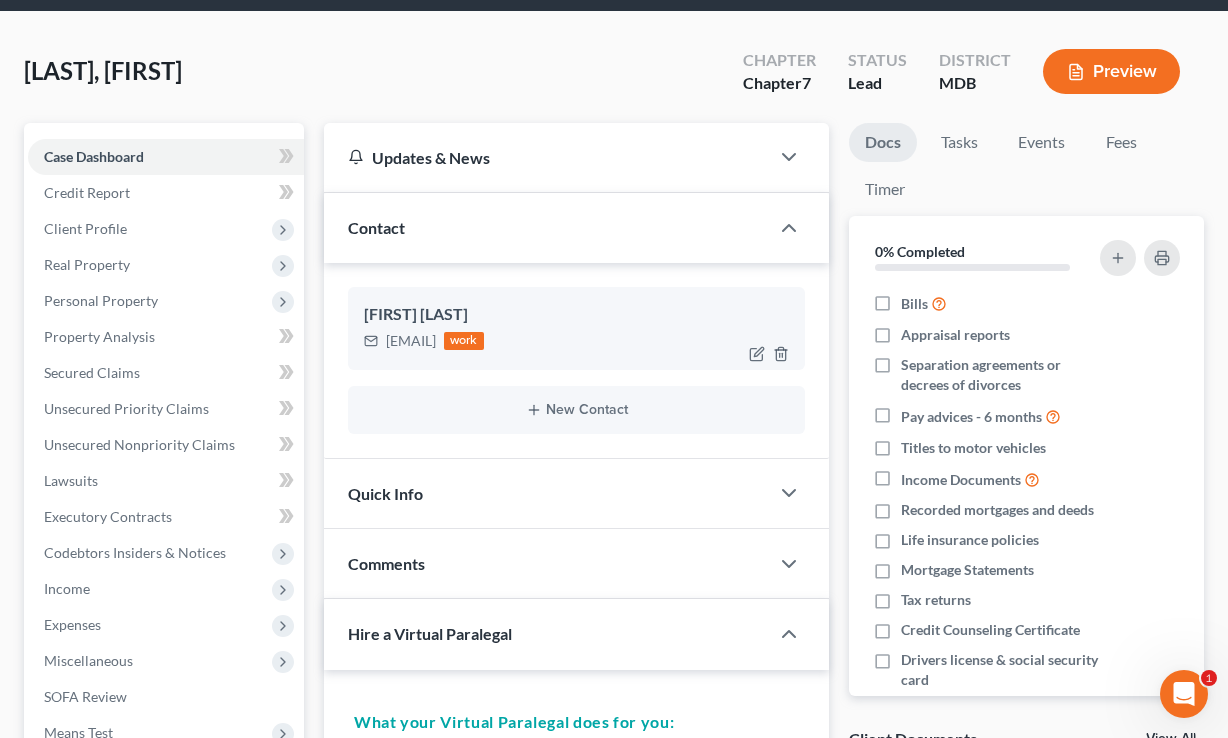 scroll, scrollTop: 0, scrollLeft: 0, axis: both 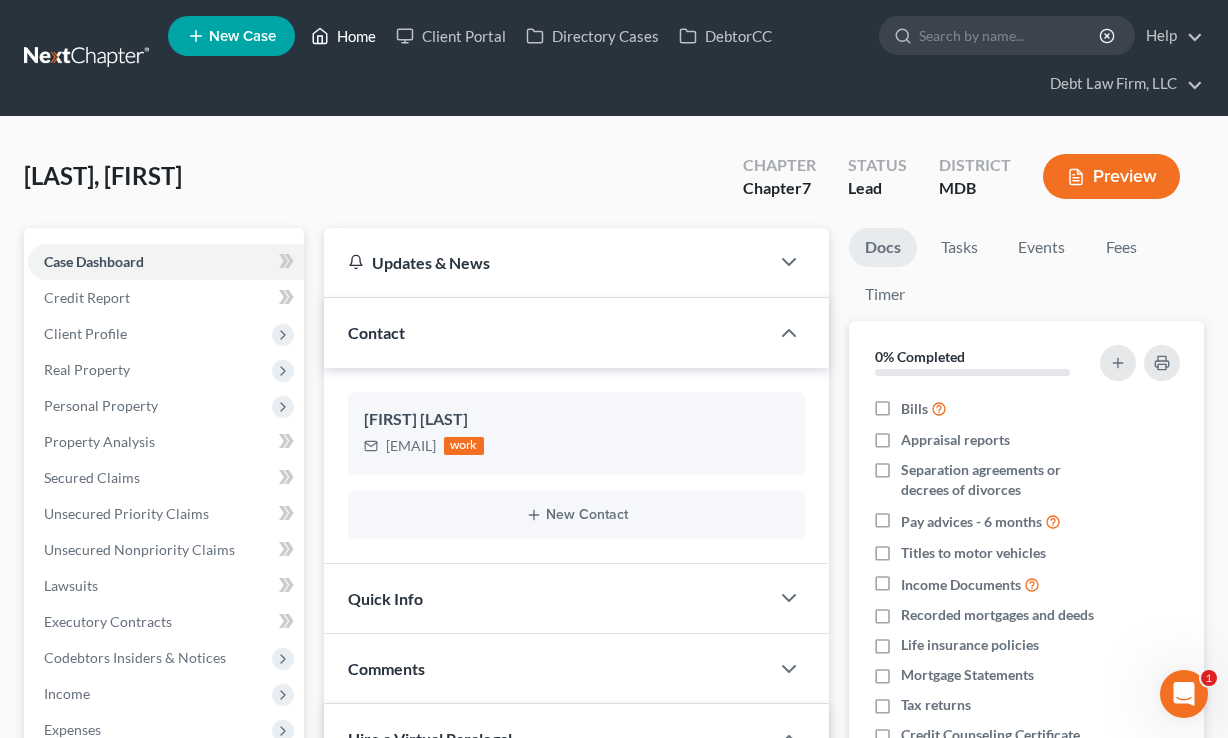 click on "Home" at bounding box center [343, 36] 